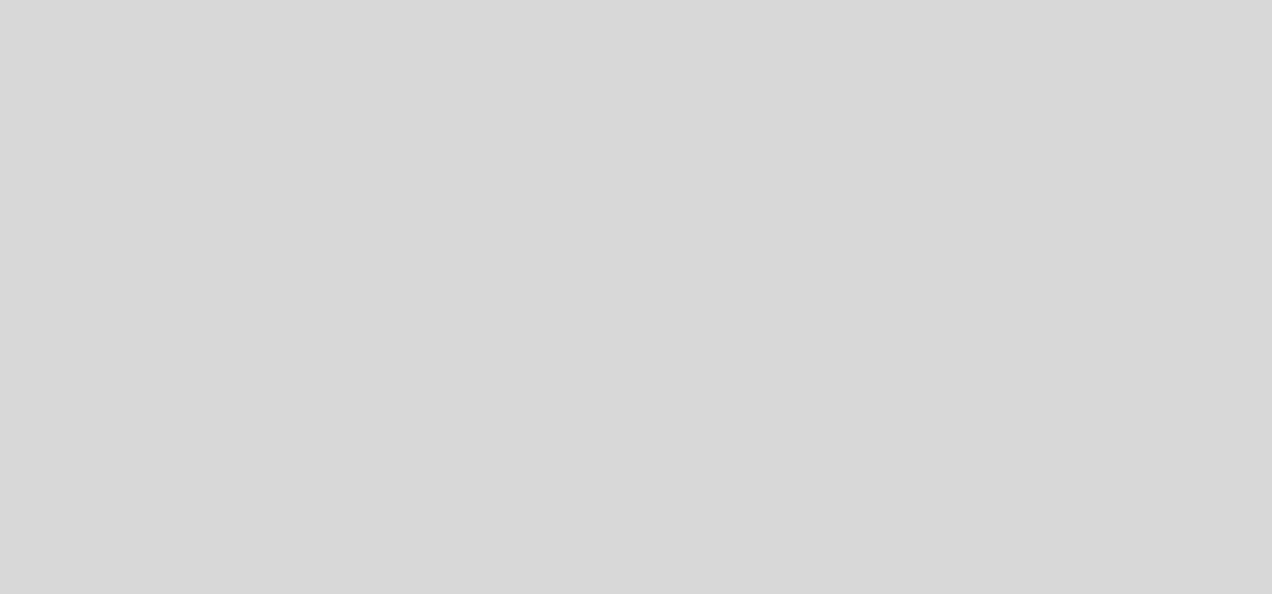 scroll, scrollTop: 0, scrollLeft: 0, axis: both 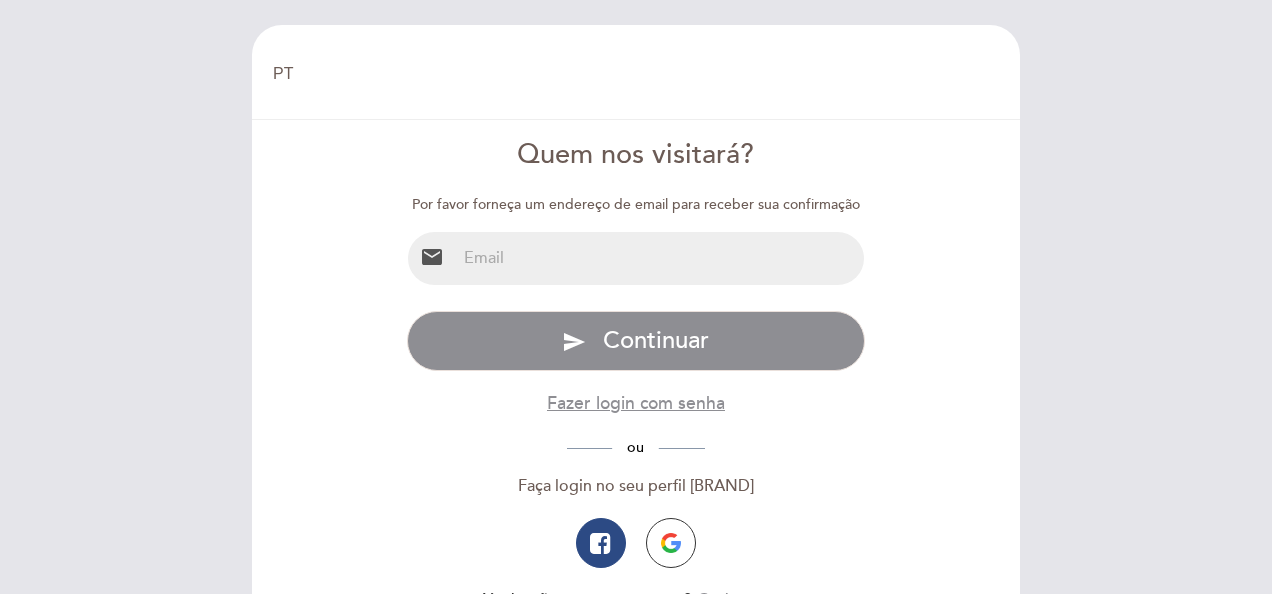 click at bounding box center [660, 258] 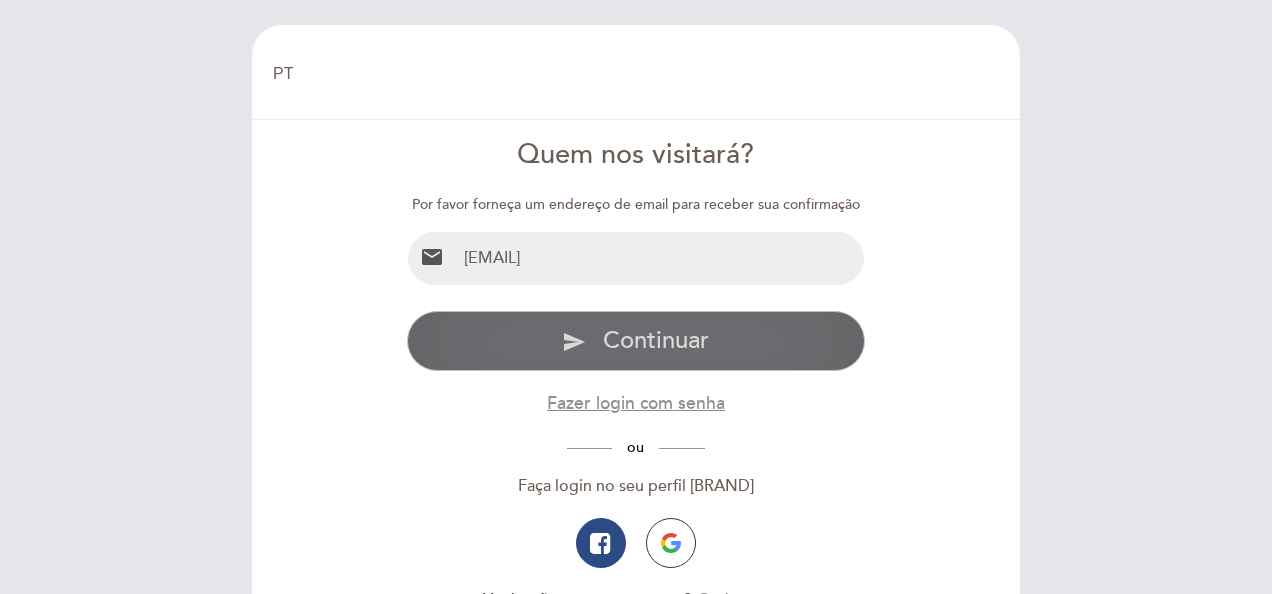 click on "Continuar" at bounding box center (656, 340) 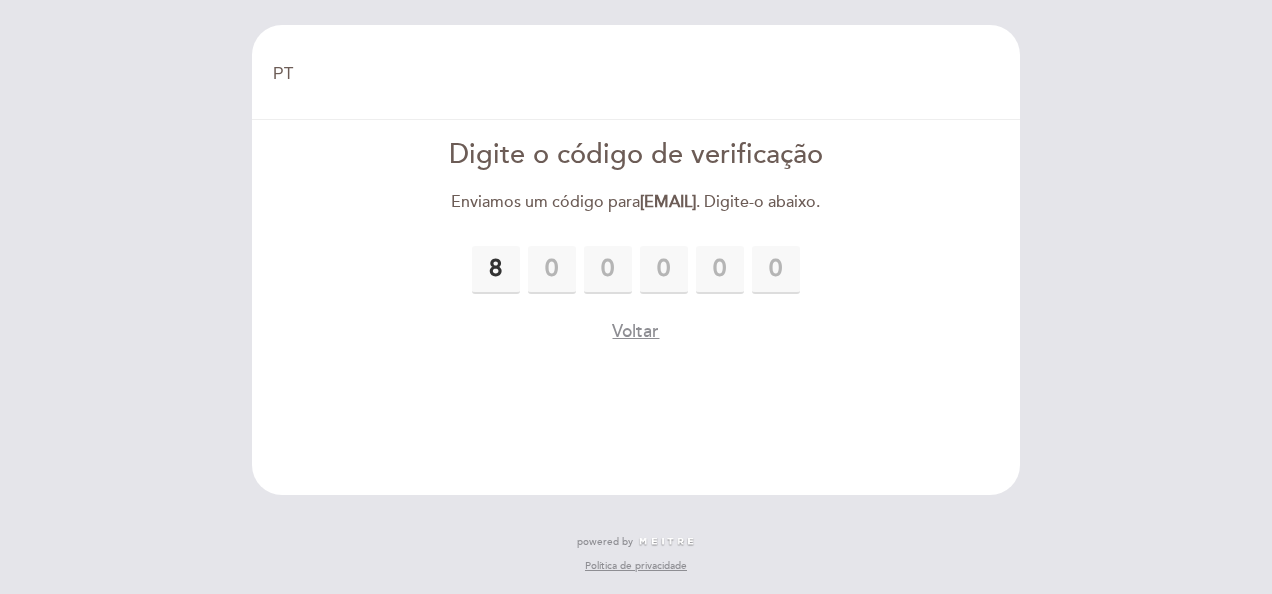 type on "8" 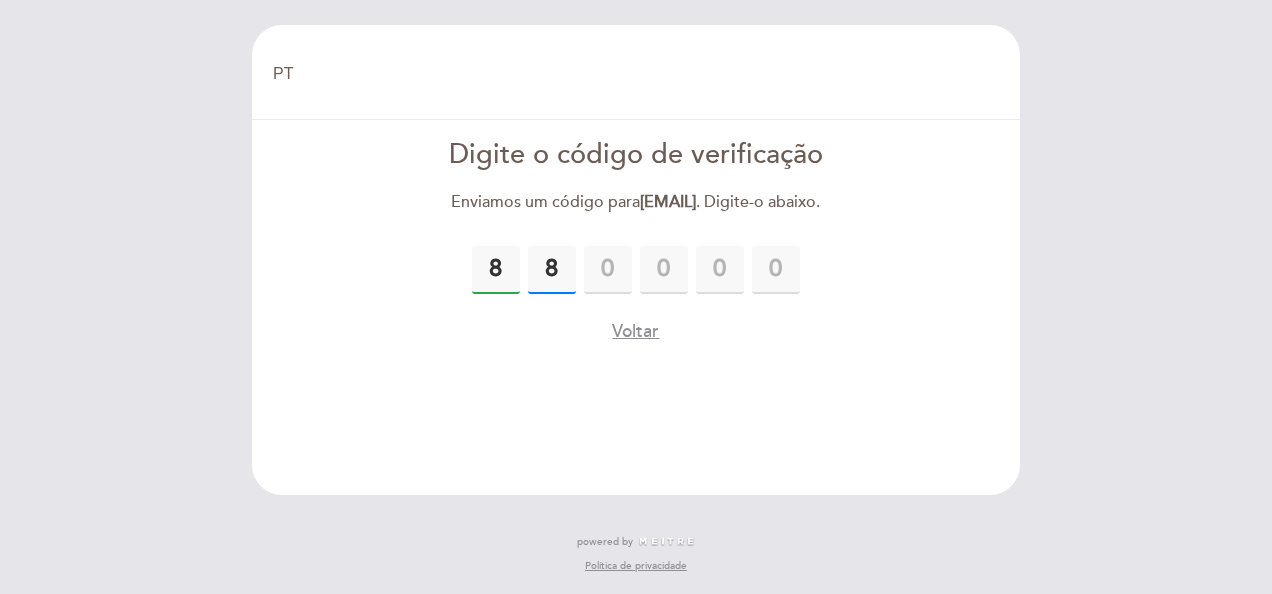 type on "8" 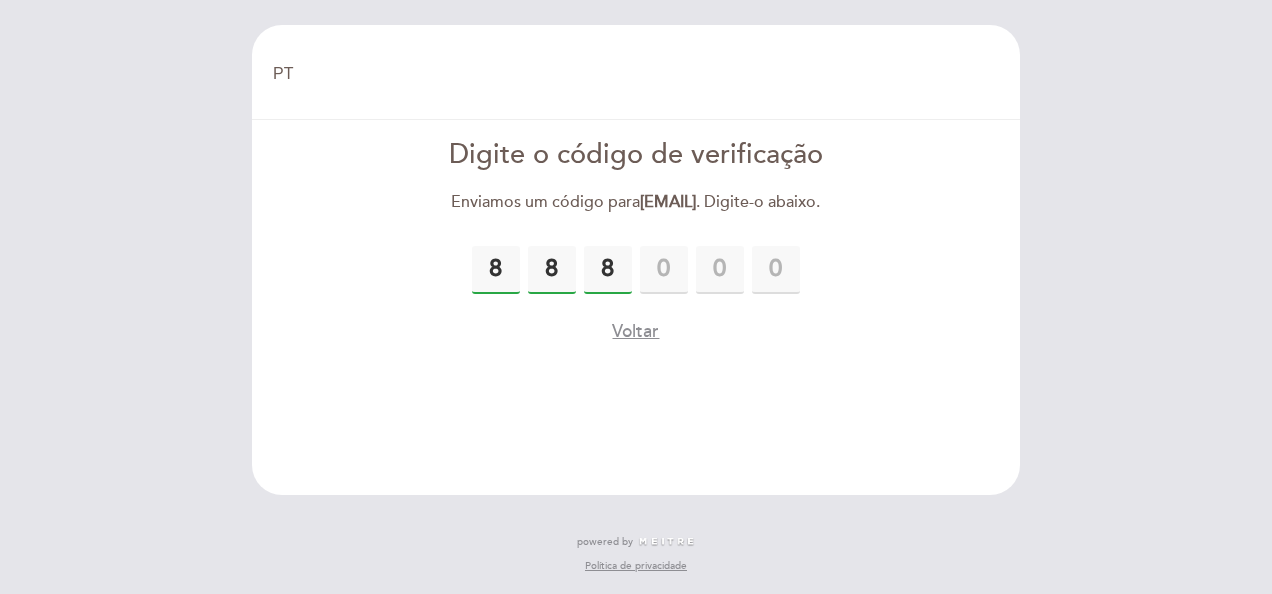 type on "8" 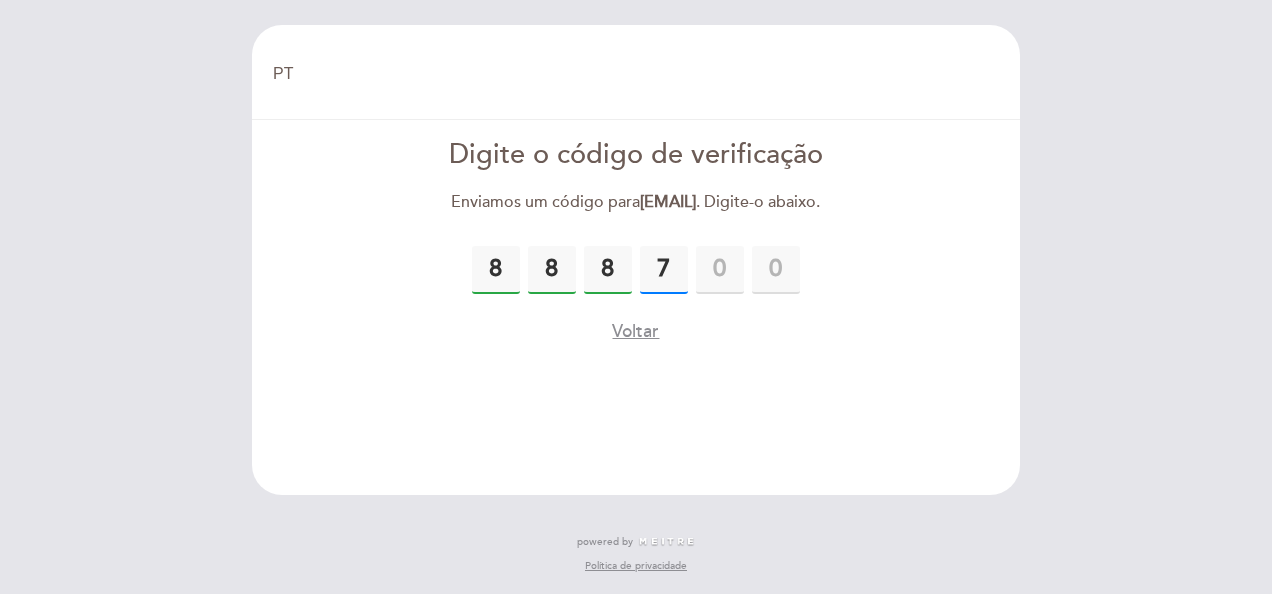 type on "7" 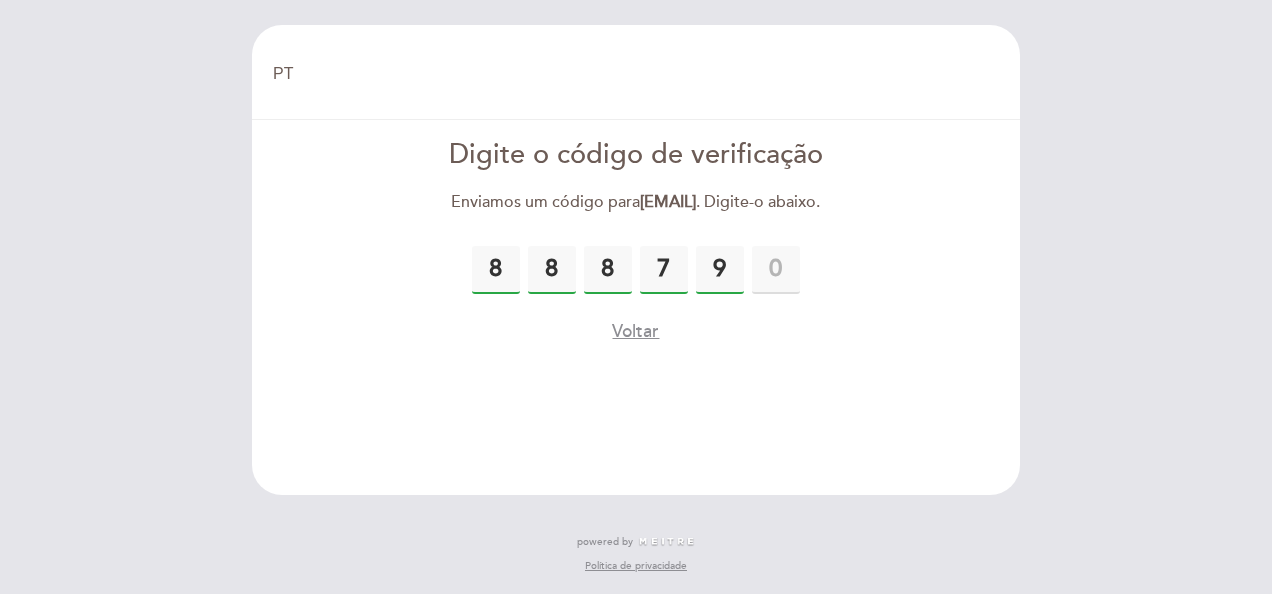 type on "9" 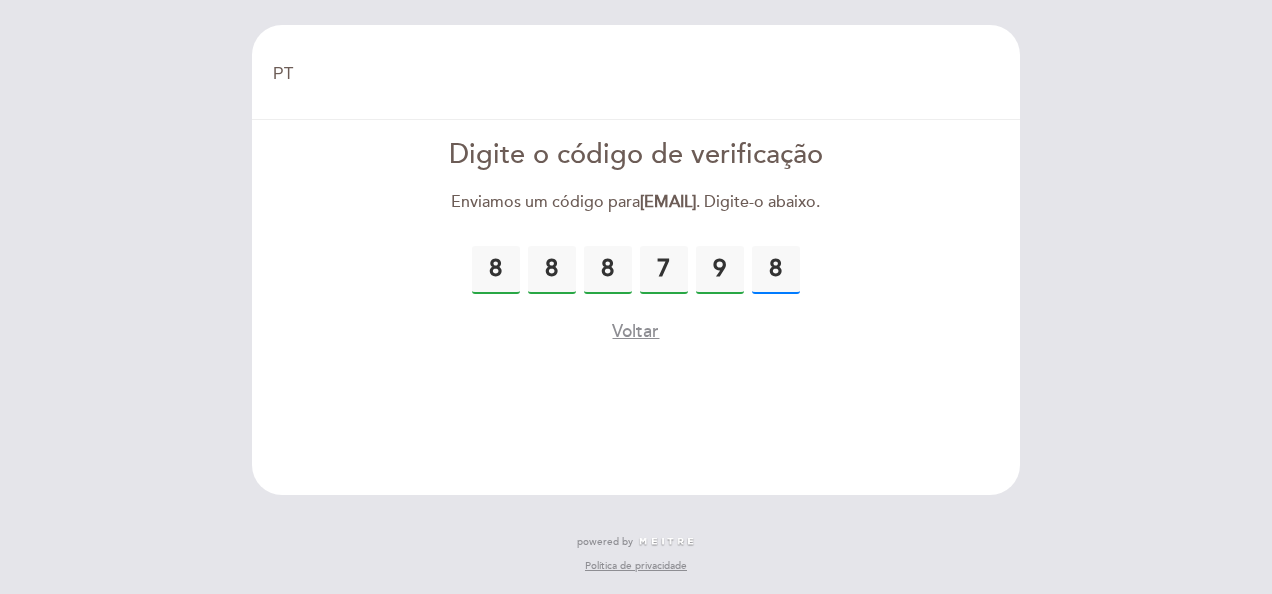 type on "8" 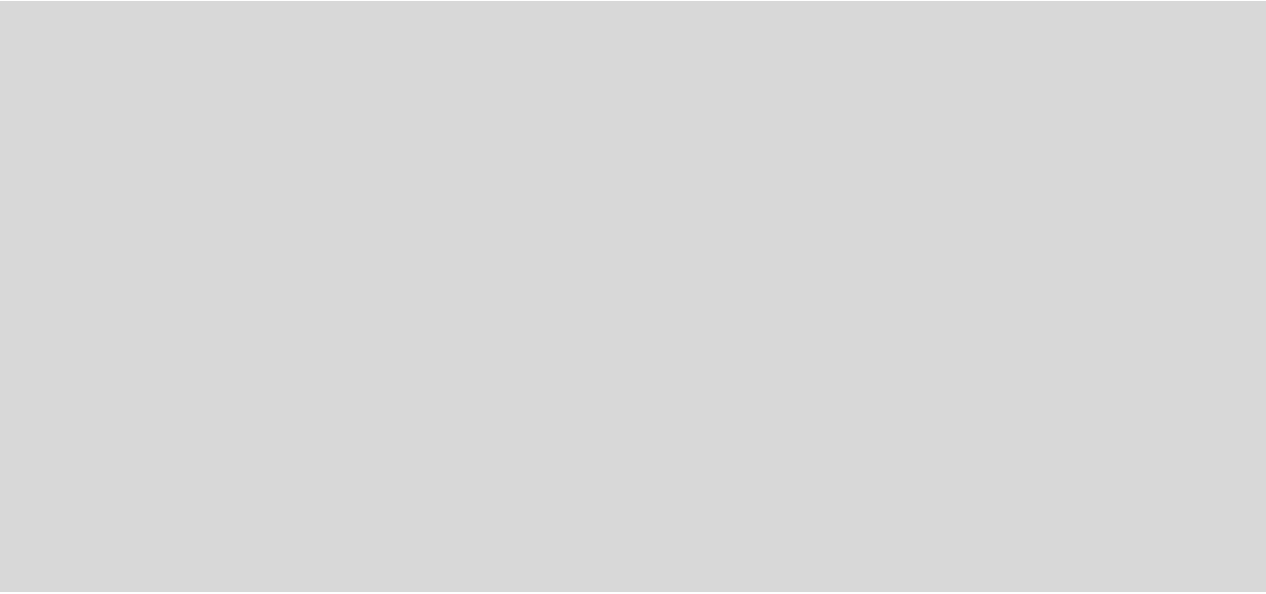 scroll, scrollTop: 0, scrollLeft: 0, axis: both 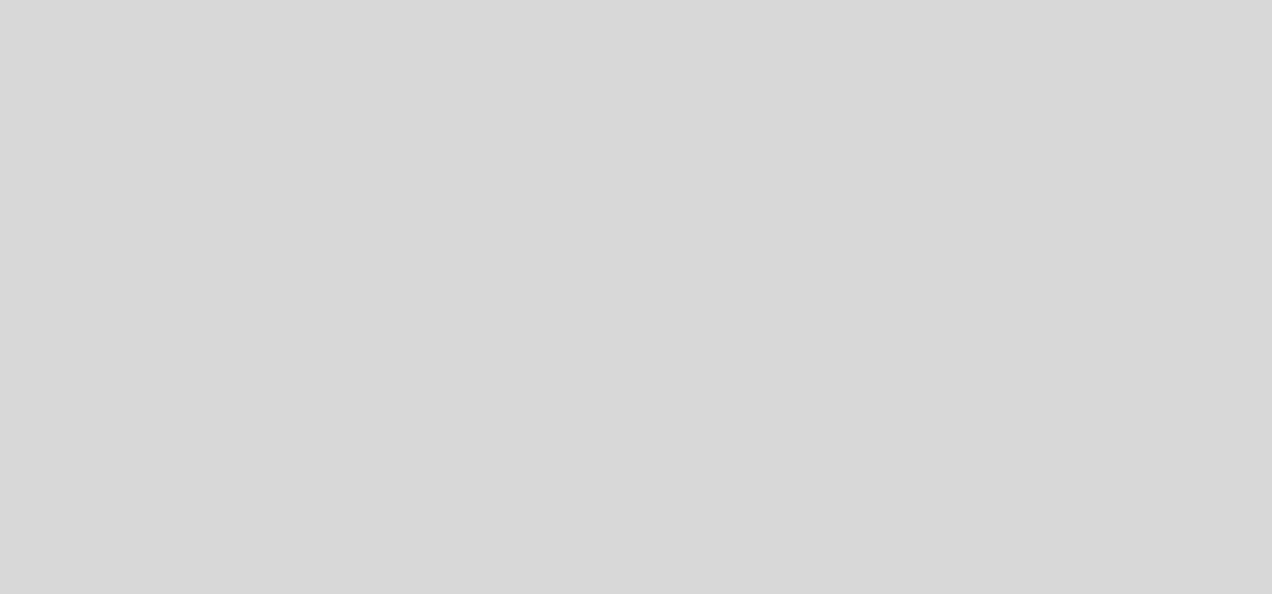 select on "pt" 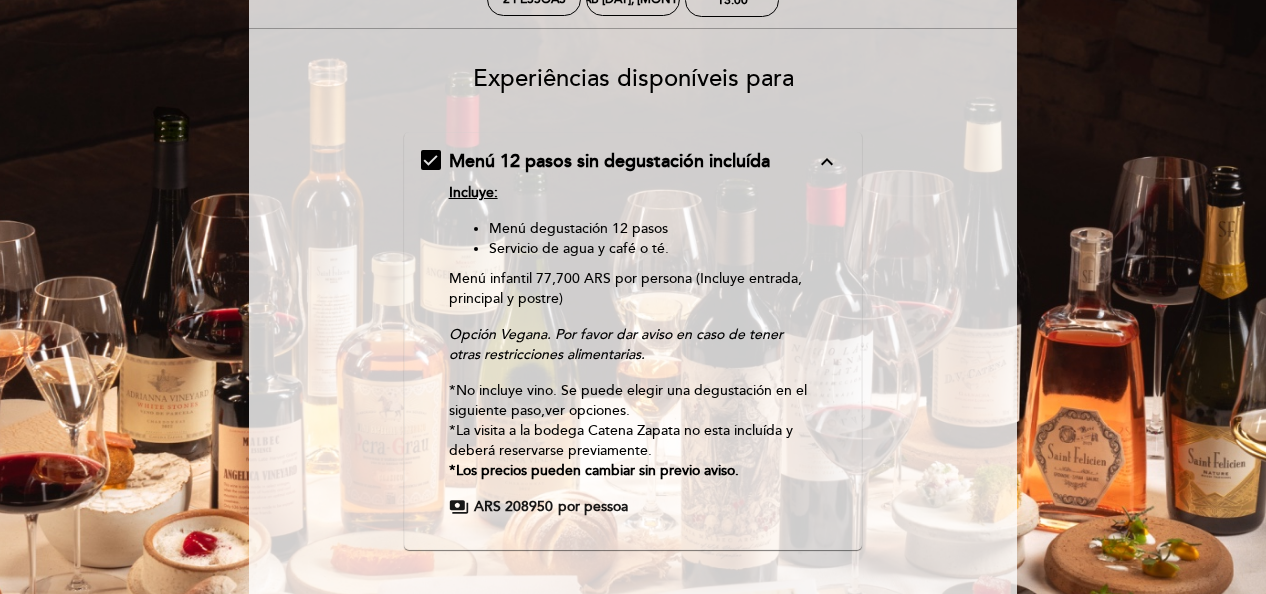 scroll, scrollTop: 134, scrollLeft: 0, axis: vertical 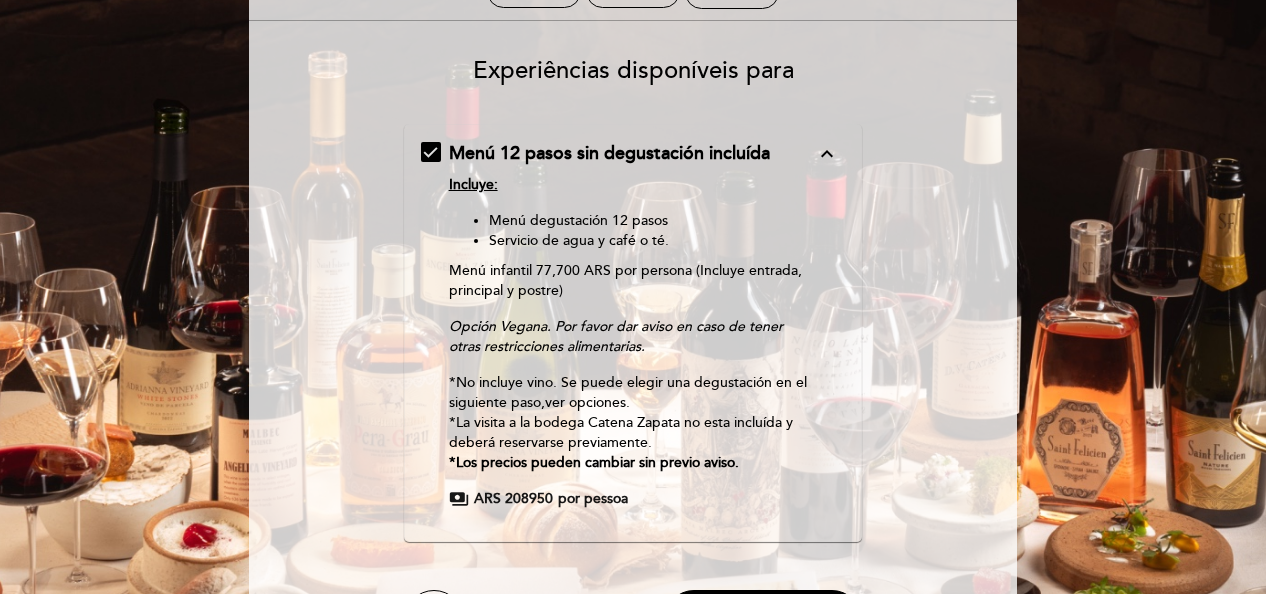 drag, startPoint x: 1268, startPoint y: 304, endPoint x: 290, endPoint y: 359, distance: 979.5453 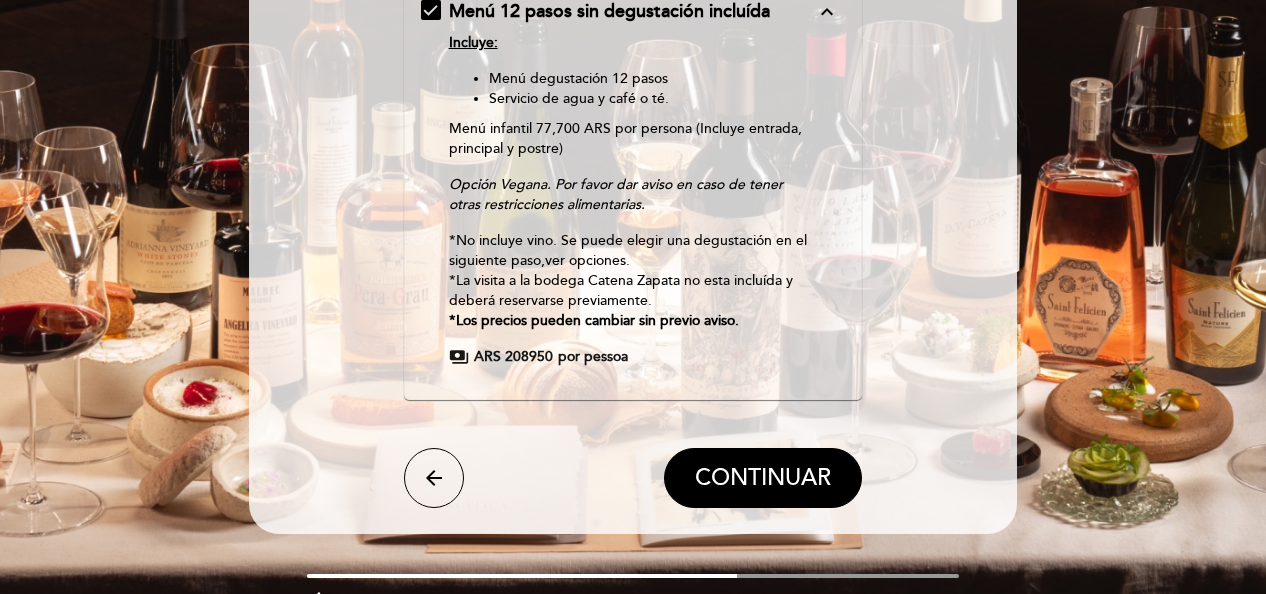 scroll, scrollTop: 294, scrollLeft: 0, axis: vertical 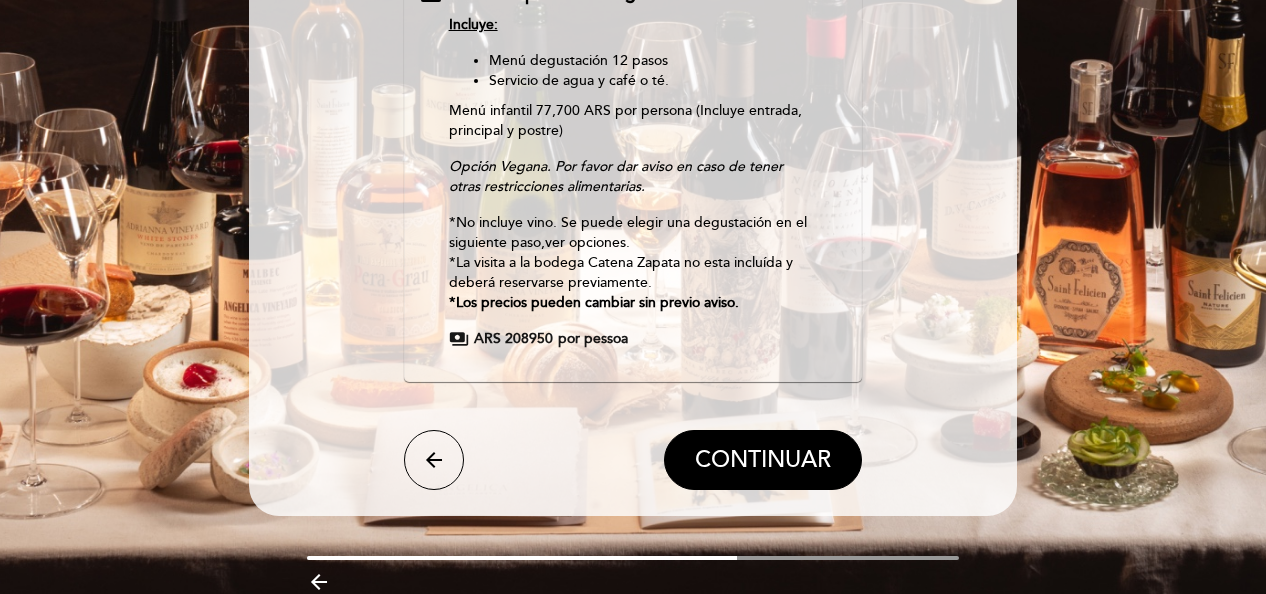 drag, startPoint x: 427, startPoint y: 472, endPoint x: 441, endPoint y: 482, distance: 17.20465 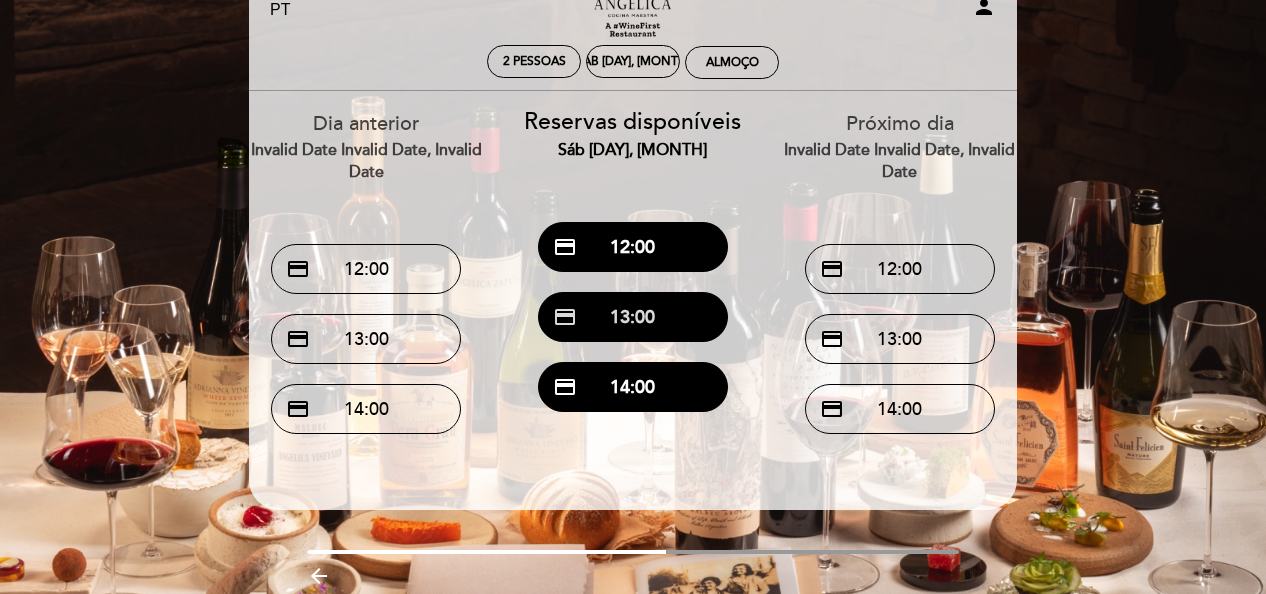 click on "credit_card
13:00" at bounding box center (633, 317) 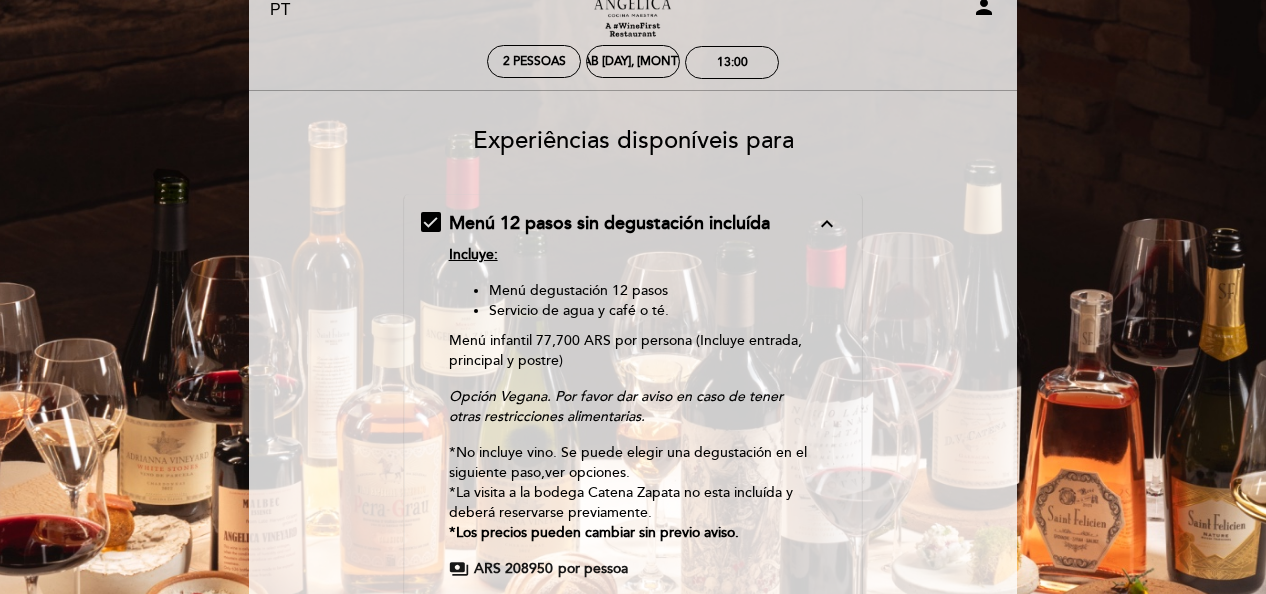 scroll, scrollTop: 0, scrollLeft: 0, axis: both 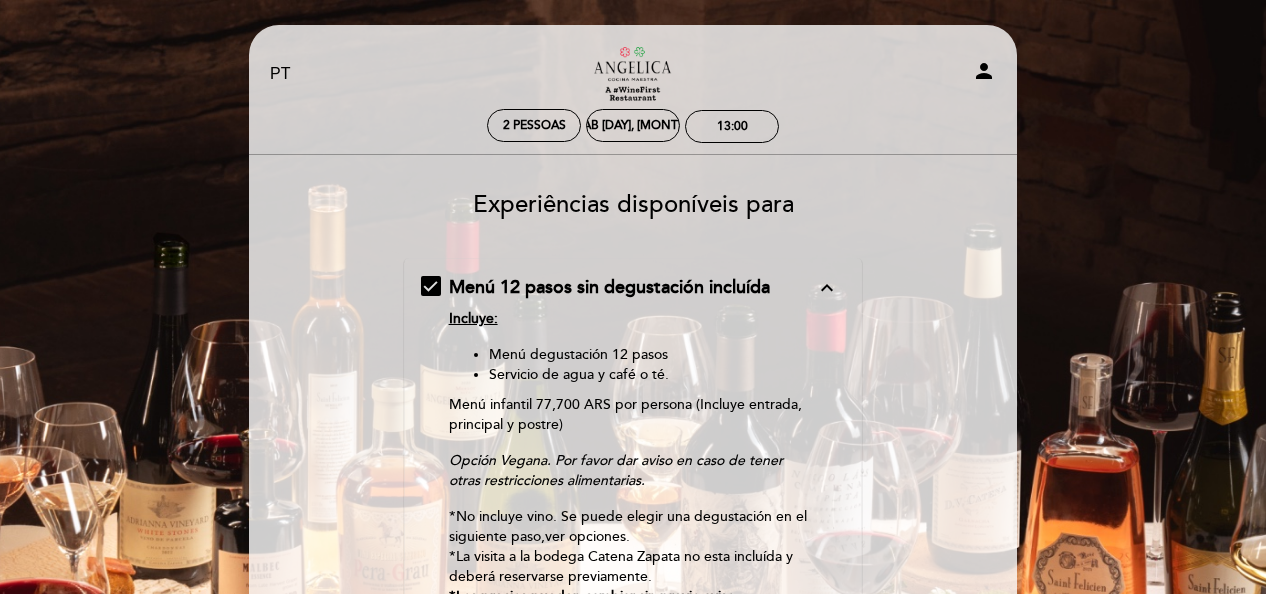click on "Menú 12 pasos sin degustación incluída
expand_less
Incluye:
Menú degustación 12 pasos
Servicio de agua y café o té.
Menú infantil 77,700 ARS por persona (Incluye entrada, principal y postre)
Opción Vegana. Por favor dar aviso en caso de tener otras restricciones alimentarias.
*No incluye vino. Se puede elegir una degustación en el siguiente paso,  ver opciones. *La visita a la bodega Catena Zapata no esta incluída y deberá reservarse previamente. *Los precios pueden cambiar sin previo aviso.
payments
ARS 208950
por pessoa
arrow_back
CONTINUAR" at bounding box center [633, 521] 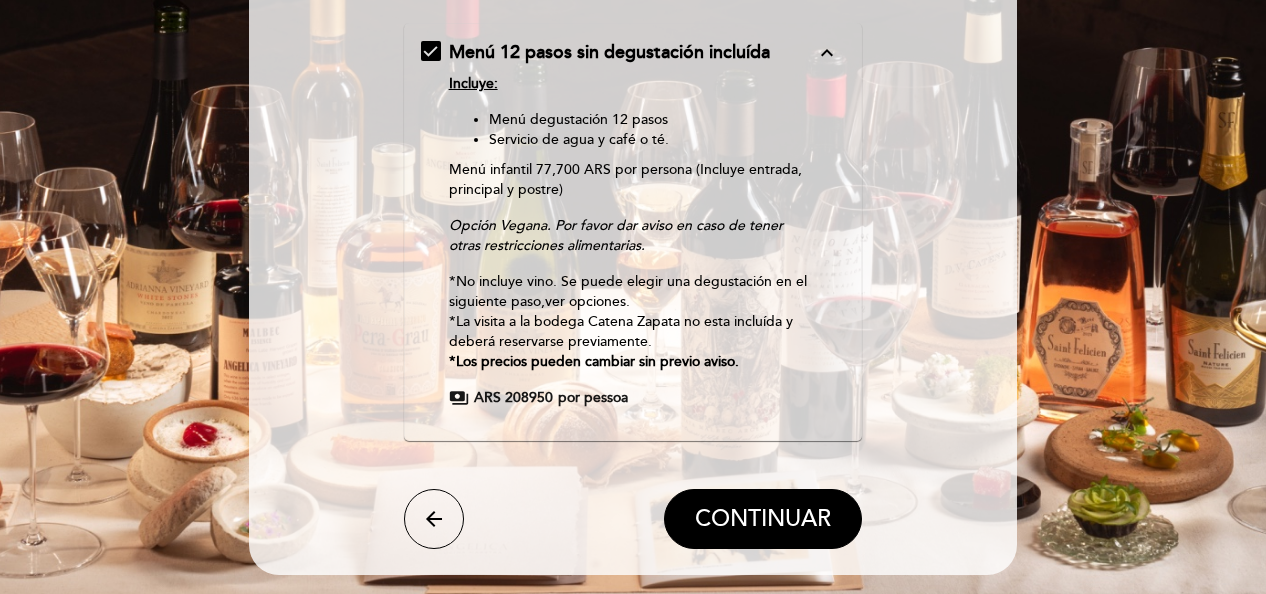 scroll, scrollTop: 378, scrollLeft: 0, axis: vertical 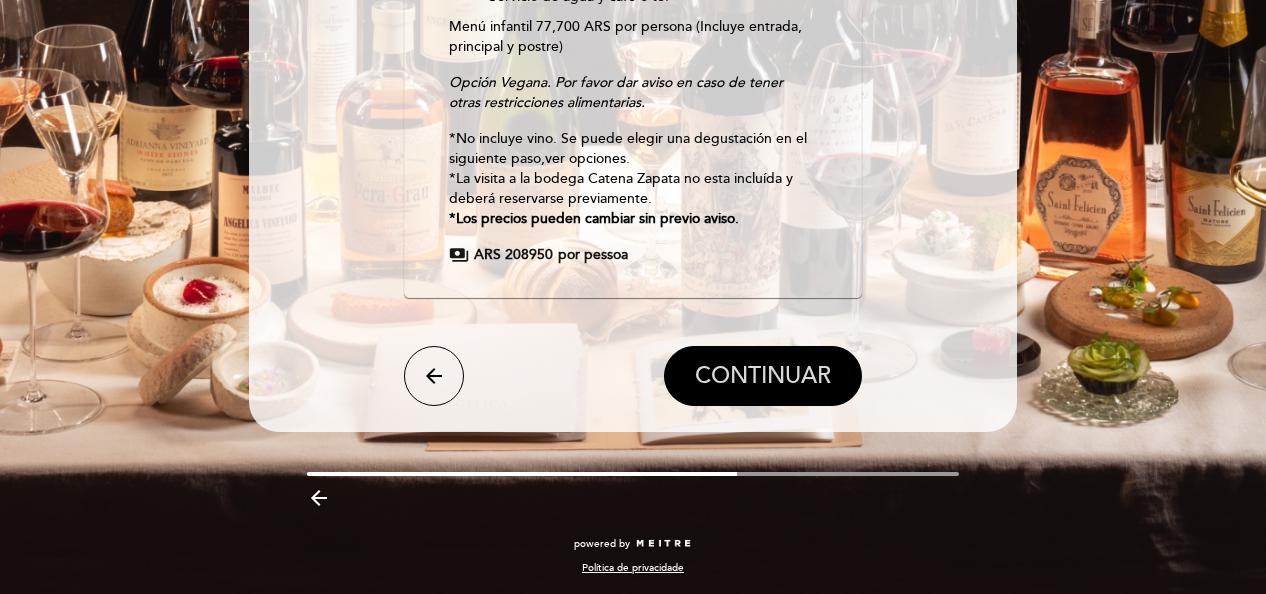 click on "CONTINUAR" at bounding box center [763, 376] 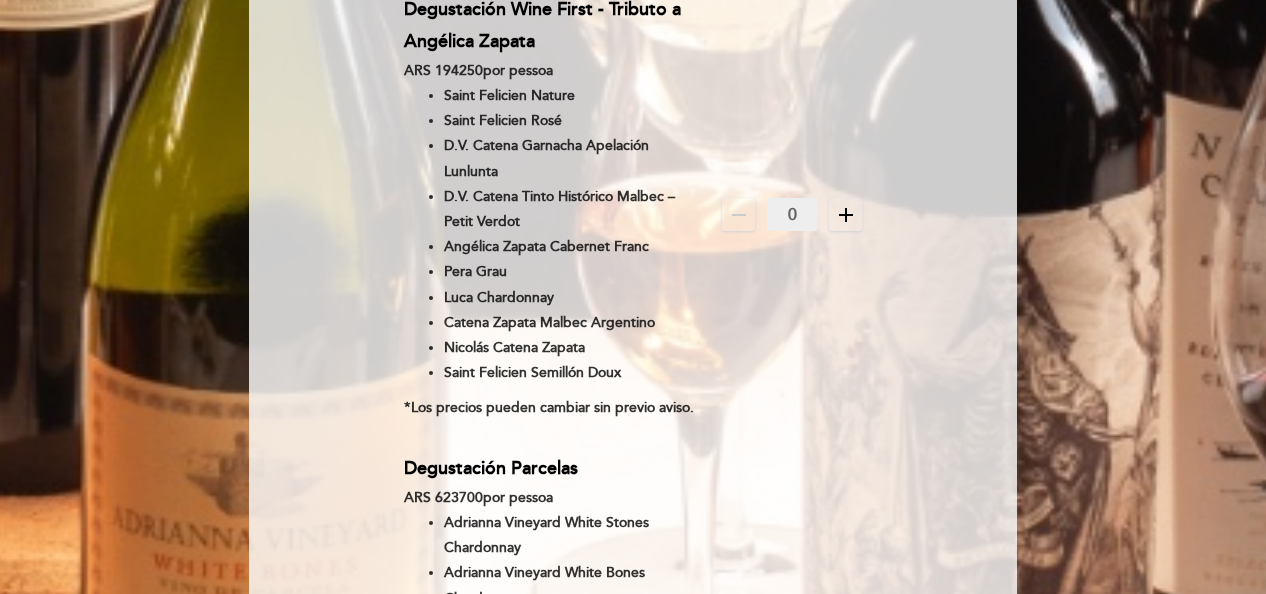 scroll, scrollTop: 2144, scrollLeft: 0, axis: vertical 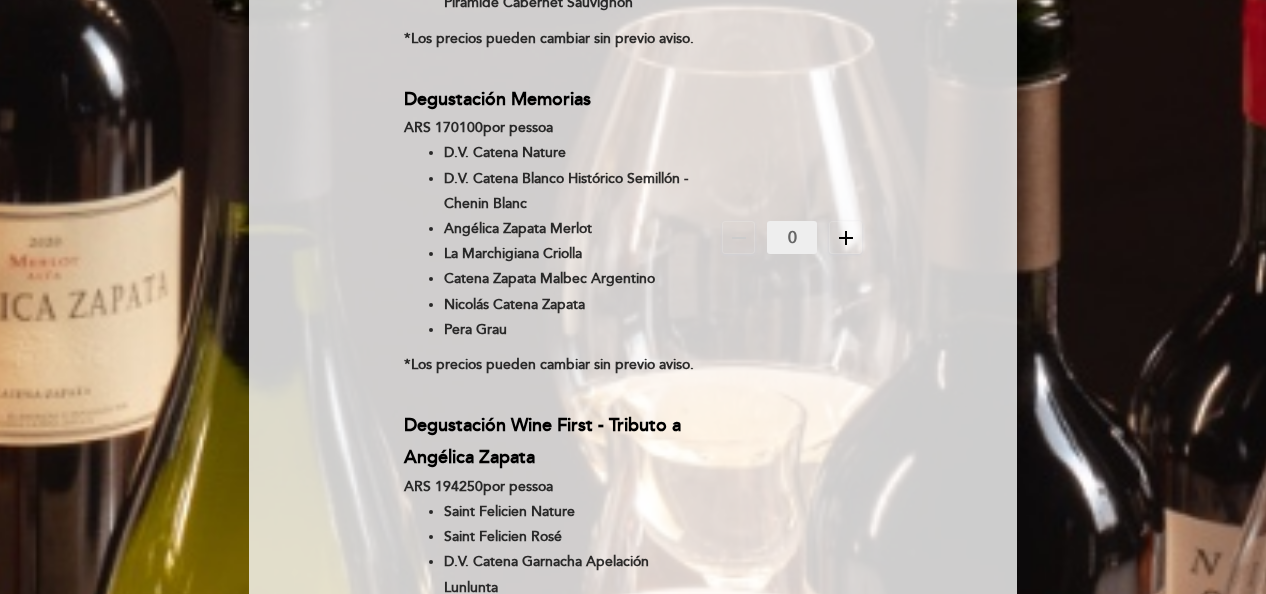 click on "EN
ES
PT
Restaurante Angélica Cocina Maestra
person
2 pessoas
Sáb
20,
set
13:00
Bem vindo
Bem vindo,  Tiago Lessa" at bounding box center (633, 608) 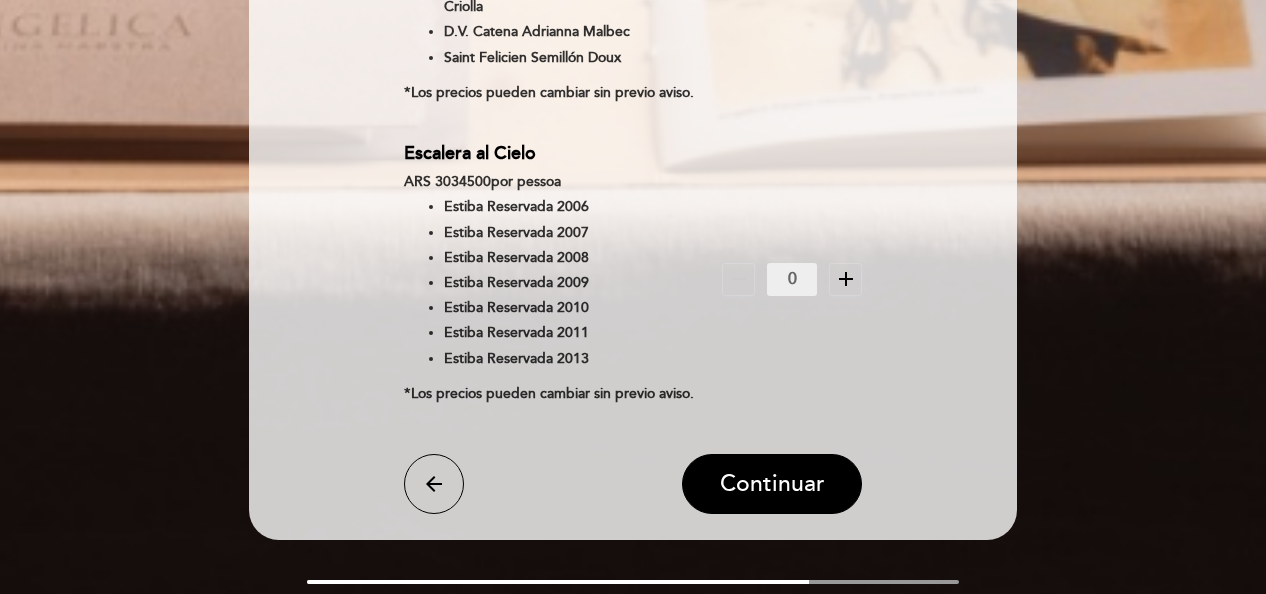 scroll, scrollTop: 2832, scrollLeft: 0, axis: vertical 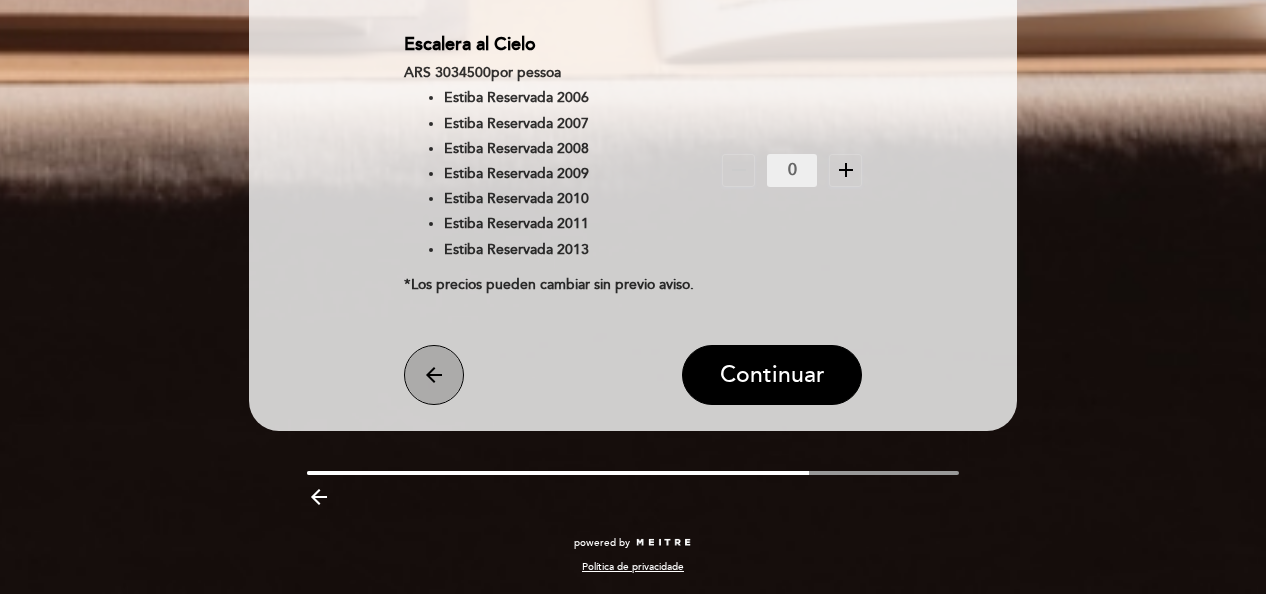 click on "arrow_back" at bounding box center (434, 375) 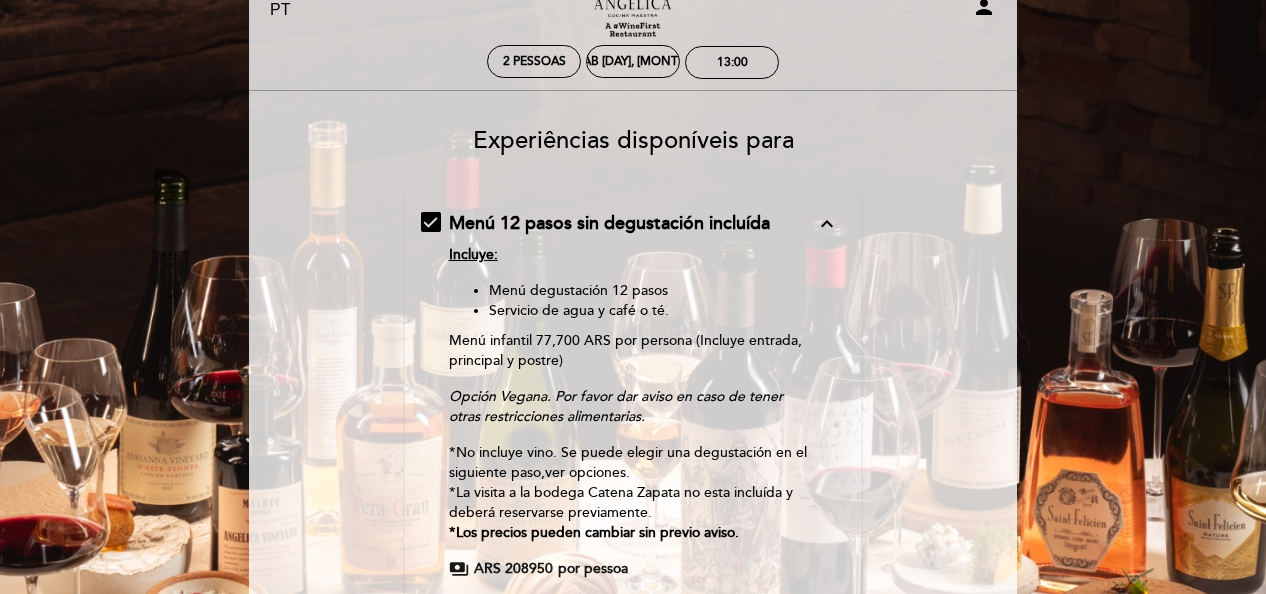 scroll, scrollTop: 0, scrollLeft: 0, axis: both 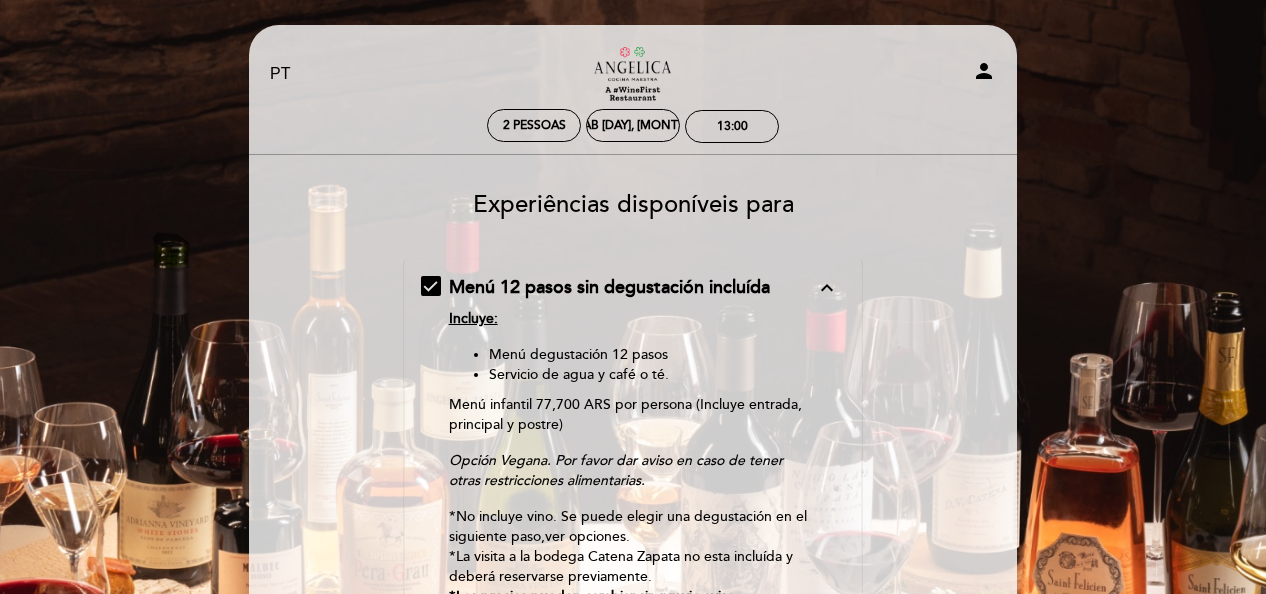 click on "EN
ES
PT
Restaurante Angélica Cocina Maestra
person
2 pessoas
Sáb
20,
set
13:00
Bem vindo
Bem vindo,  Tiago Lessa" at bounding box center [633, 487] 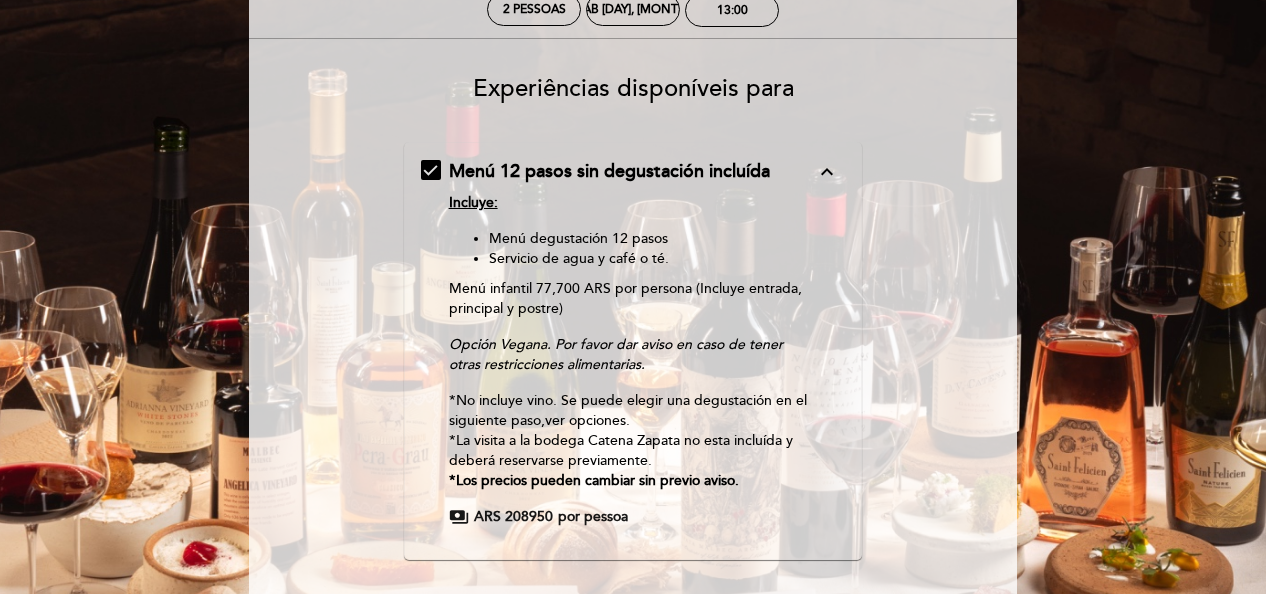 scroll, scrollTop: 120, scrollLeft: 0, axis: vertical 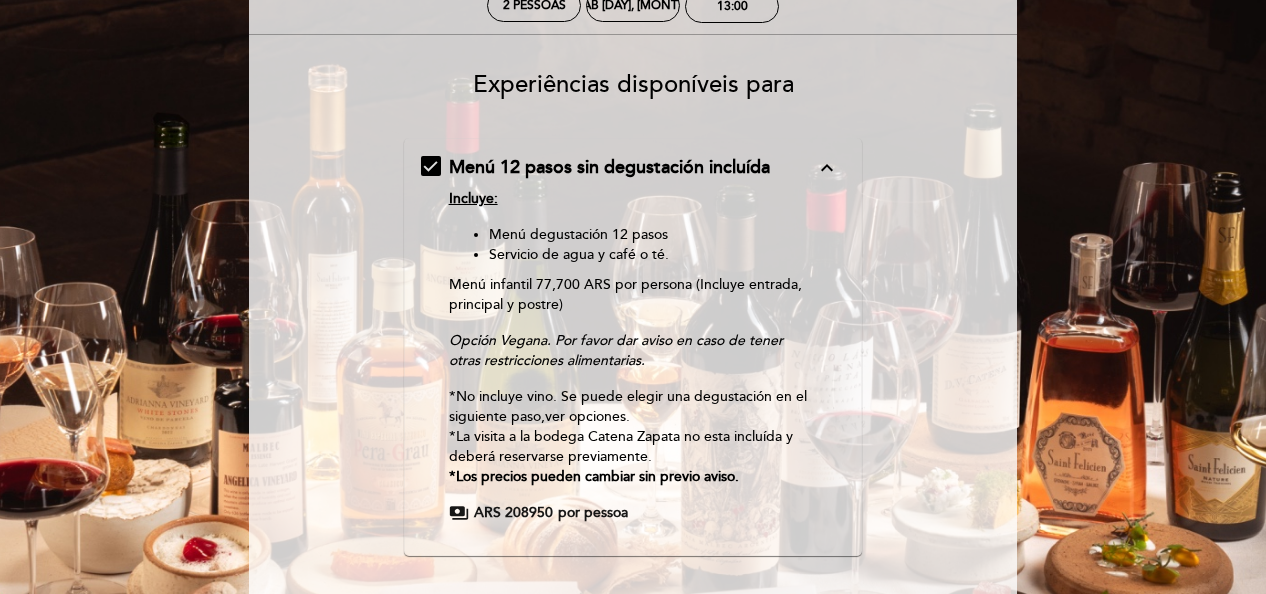 click on "ARS 208950" at bounding box center (513, 513) 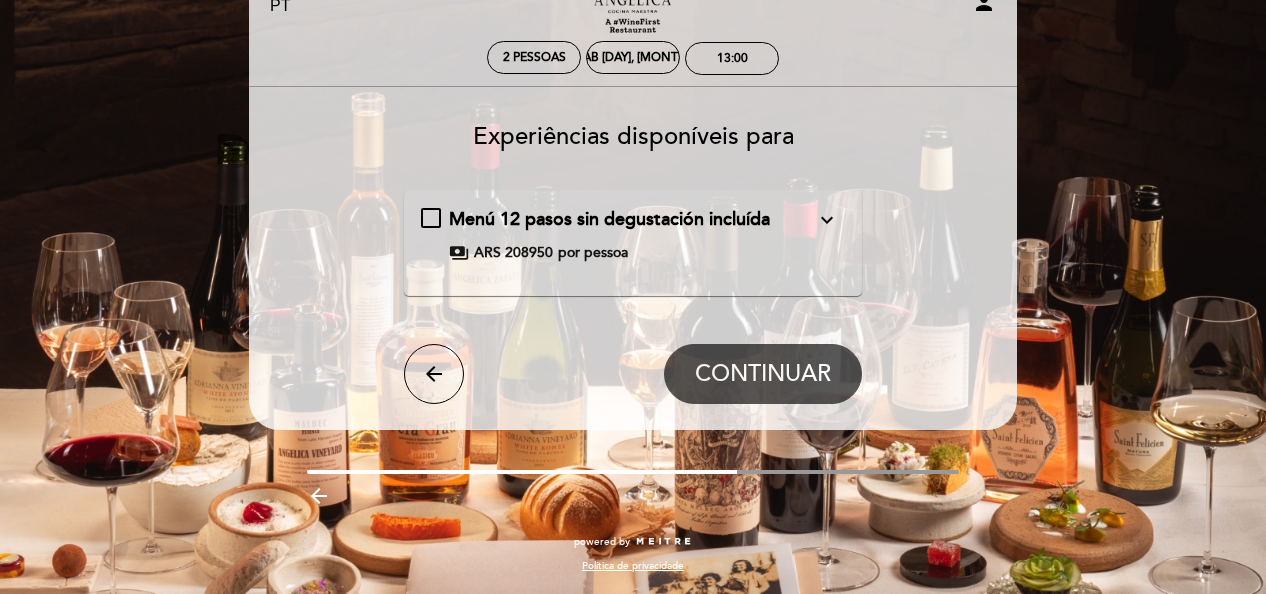 scroll, scrollTop: 66, scrollLeft: 0, axis: vertical 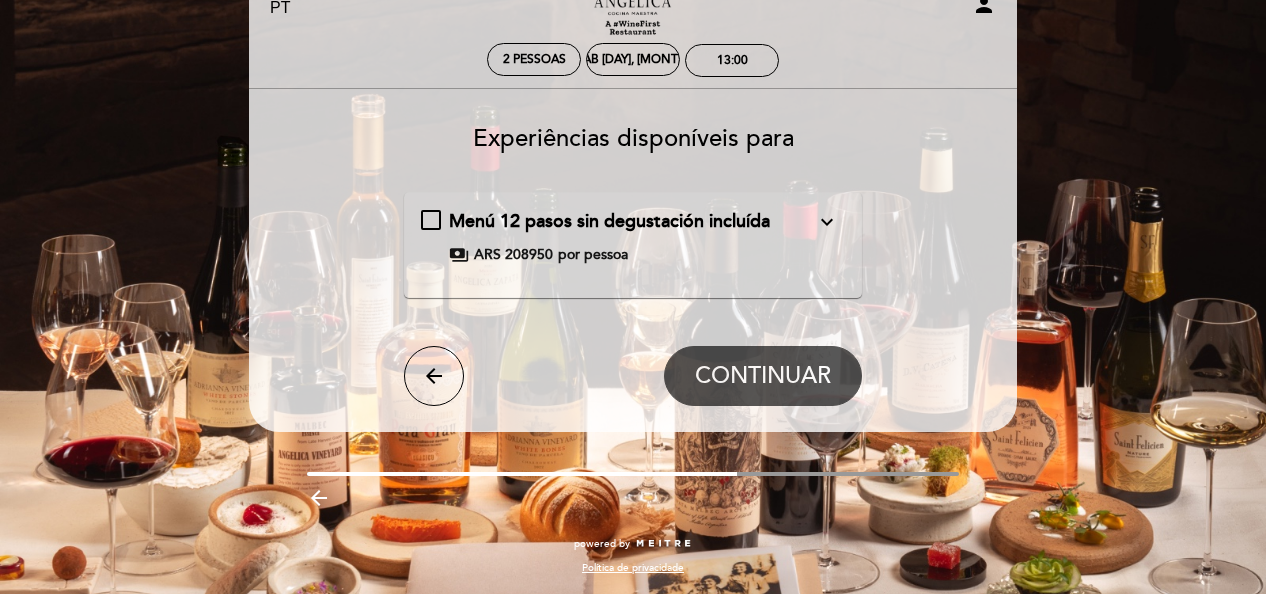 click on "expand_more" at bounding box center (827, 222) 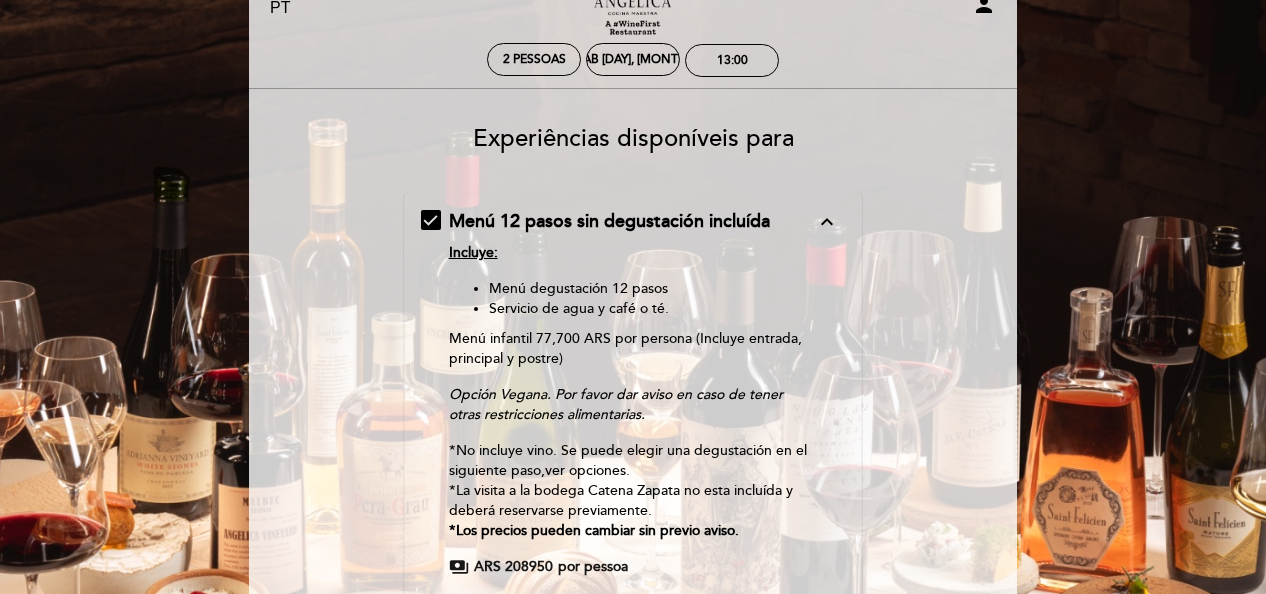 type 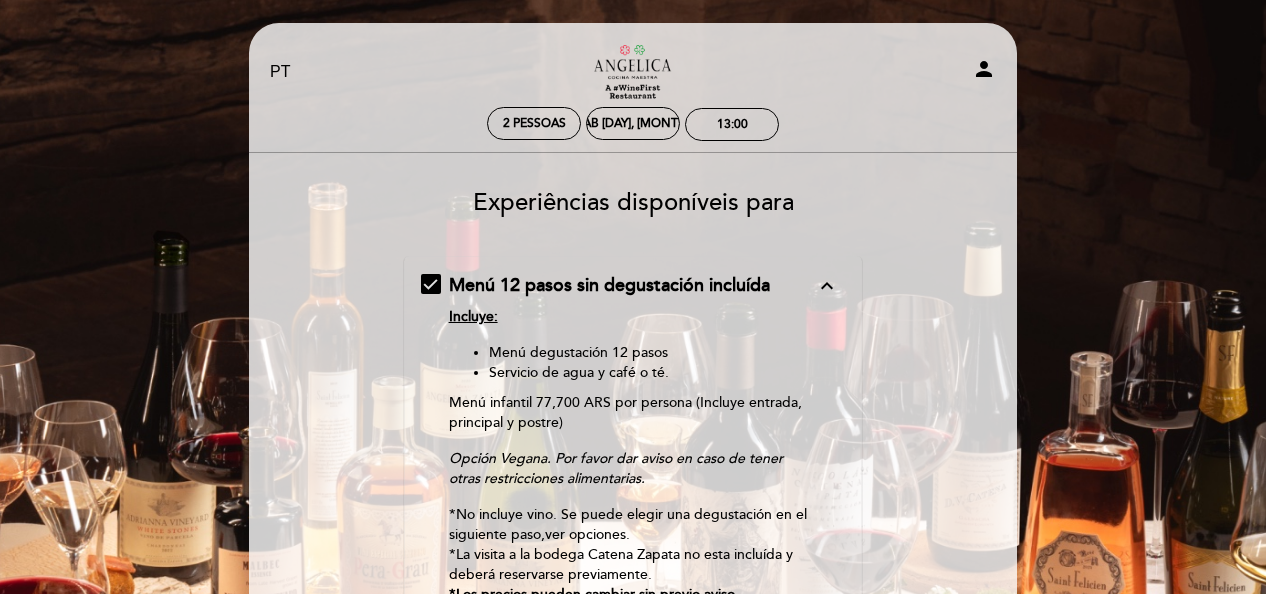 scroll, scrollTop: 0, scrollLeft: 0, axis: both 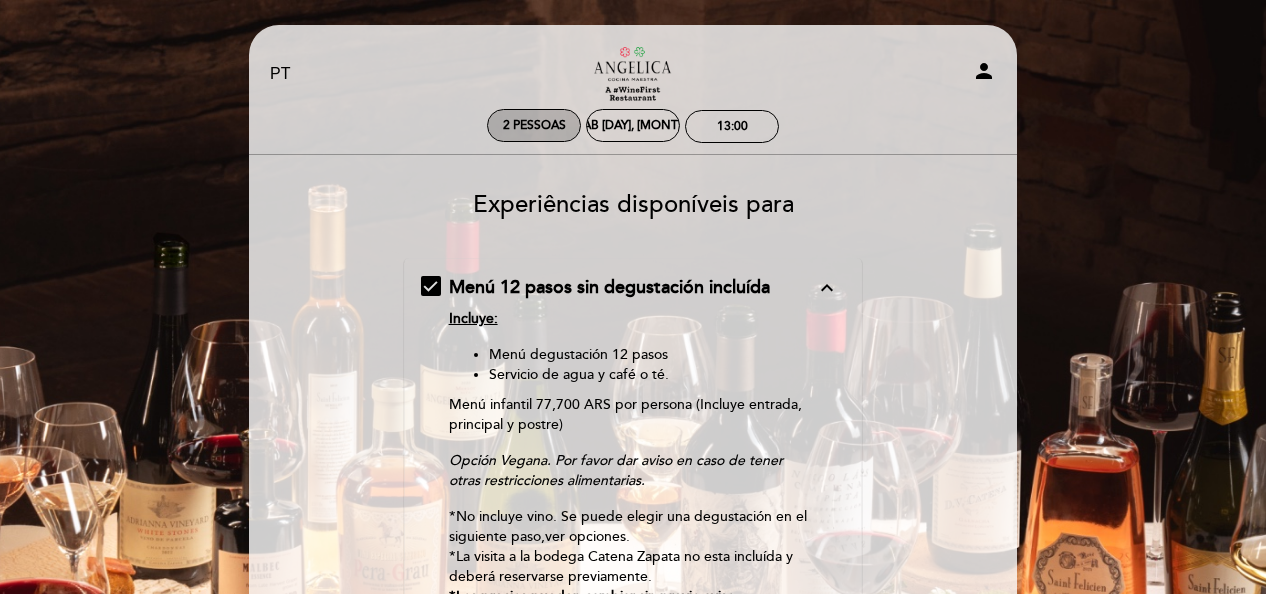 click on "2 pessoas" at bounding box center (534, 125) 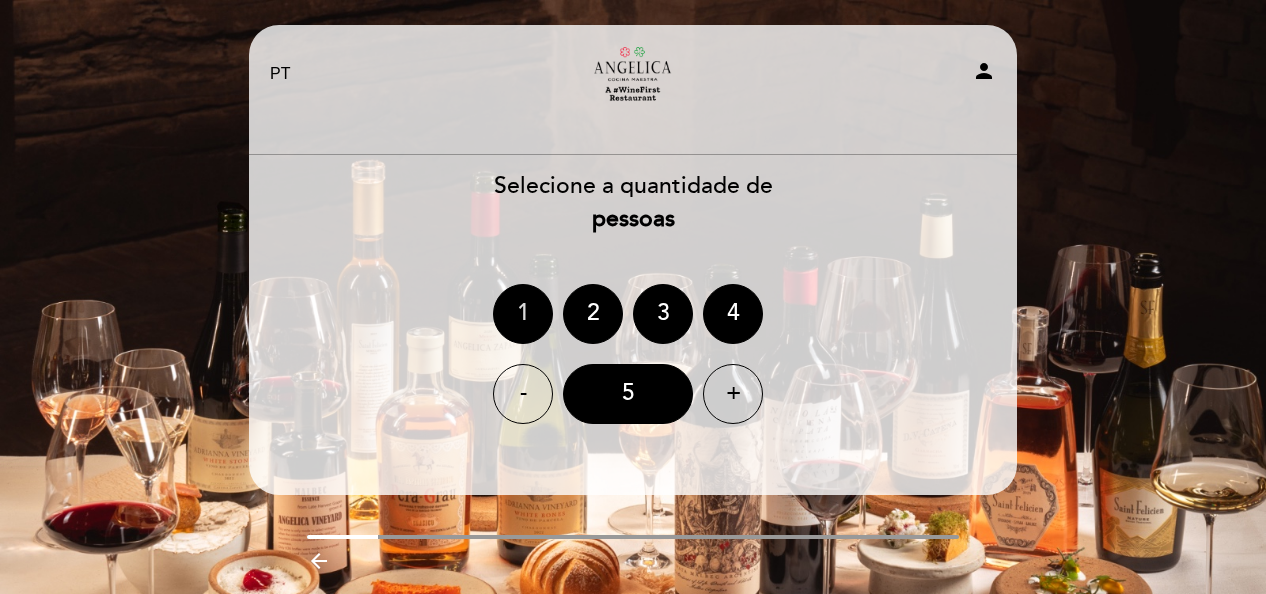 click on "1" at bounding box center (523, 314) 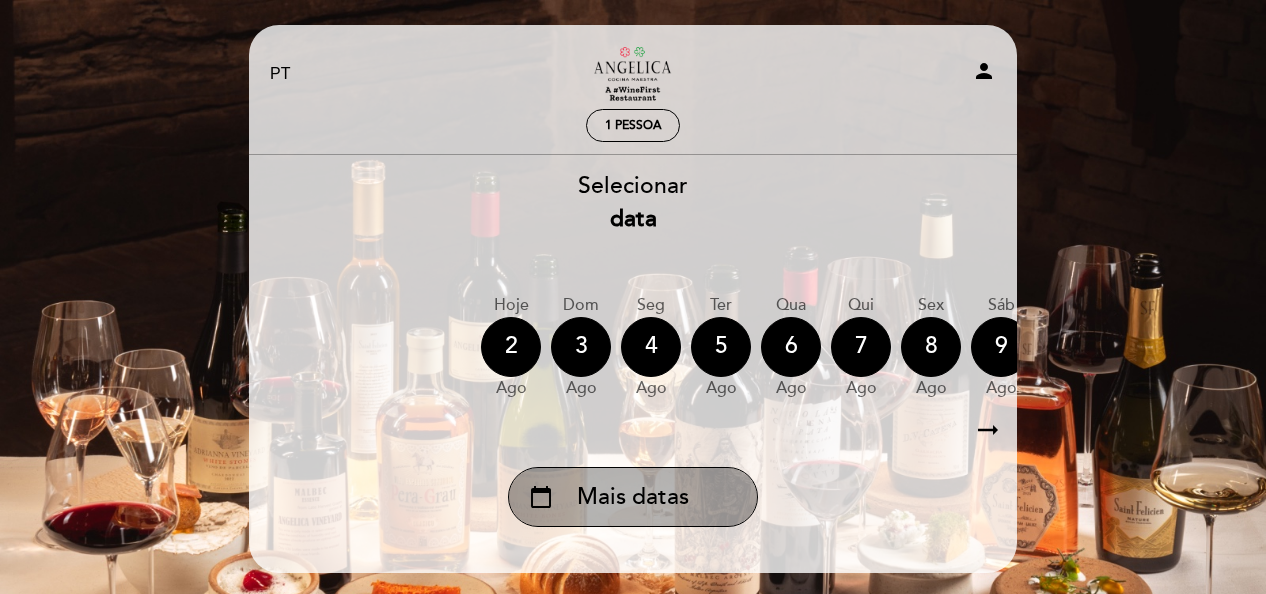 click on "Mais datas" at bounding box center (633, 497) 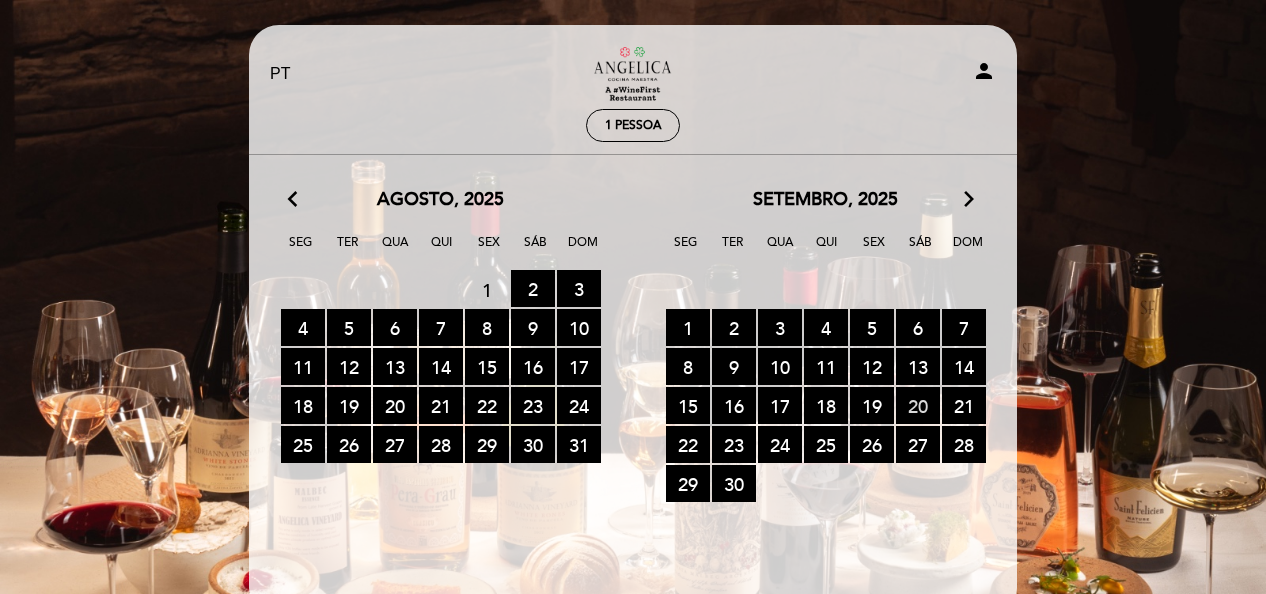 click on "20
RESERVAS DISPONÍVEIS" at bounding box center [918, 405] 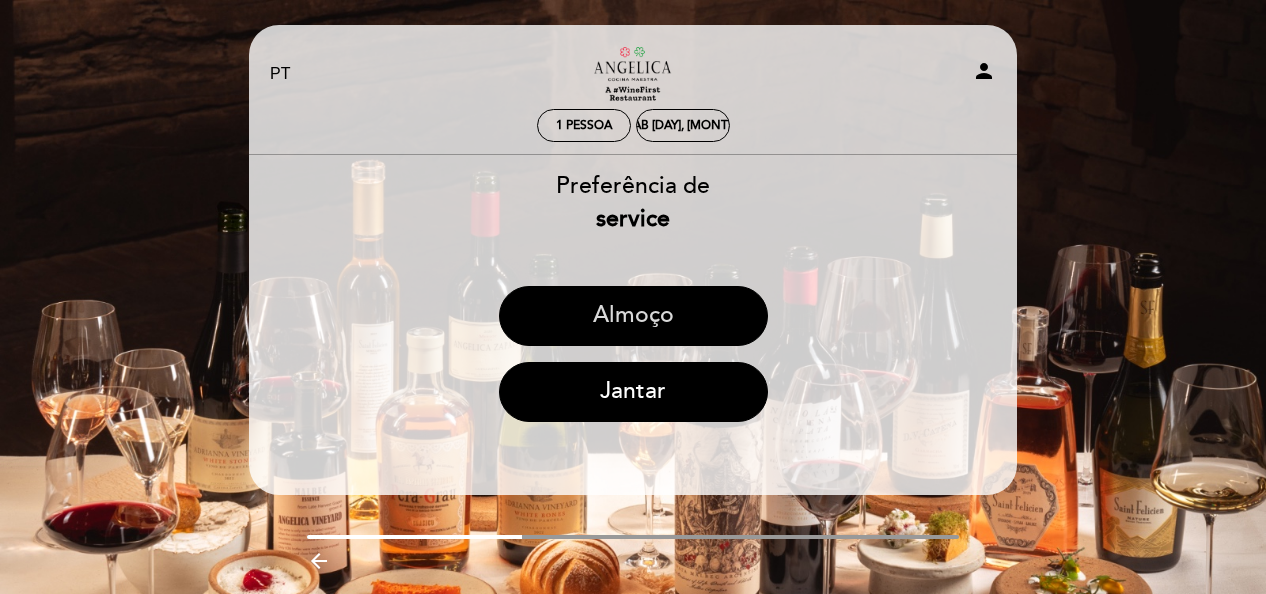 click on "Almoço" at bounding box center [633, 316] 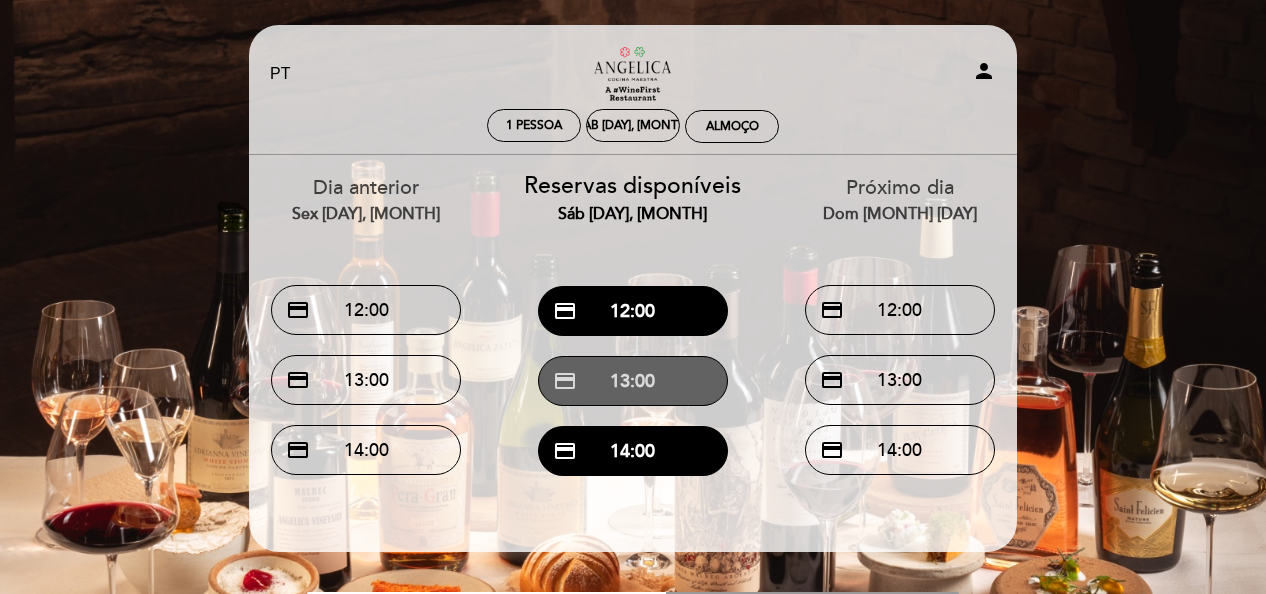 click on "credit_card
13:00" at bounding box center [633, 381] 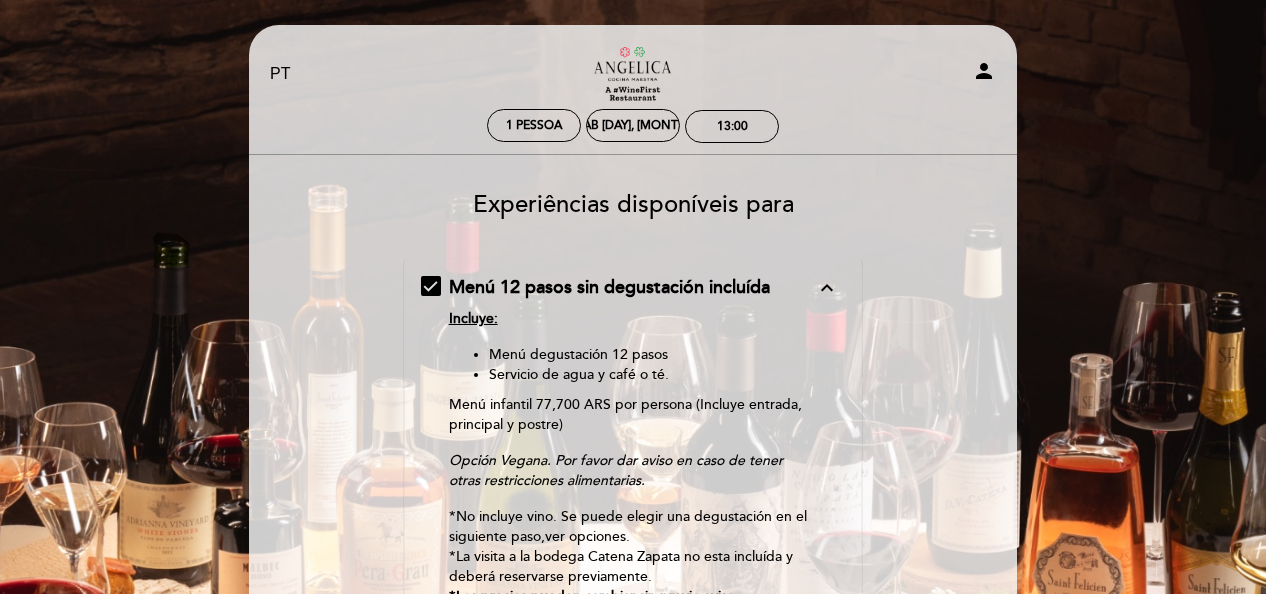click on "EN
ES
PT
Restaurante Angélica Cocina Maestra
person
1 pessoa
Sáb
20,
set
13:00
Bem vindo
Bem vindo,  Tiago Lessa" at bounding box center [633, 487] 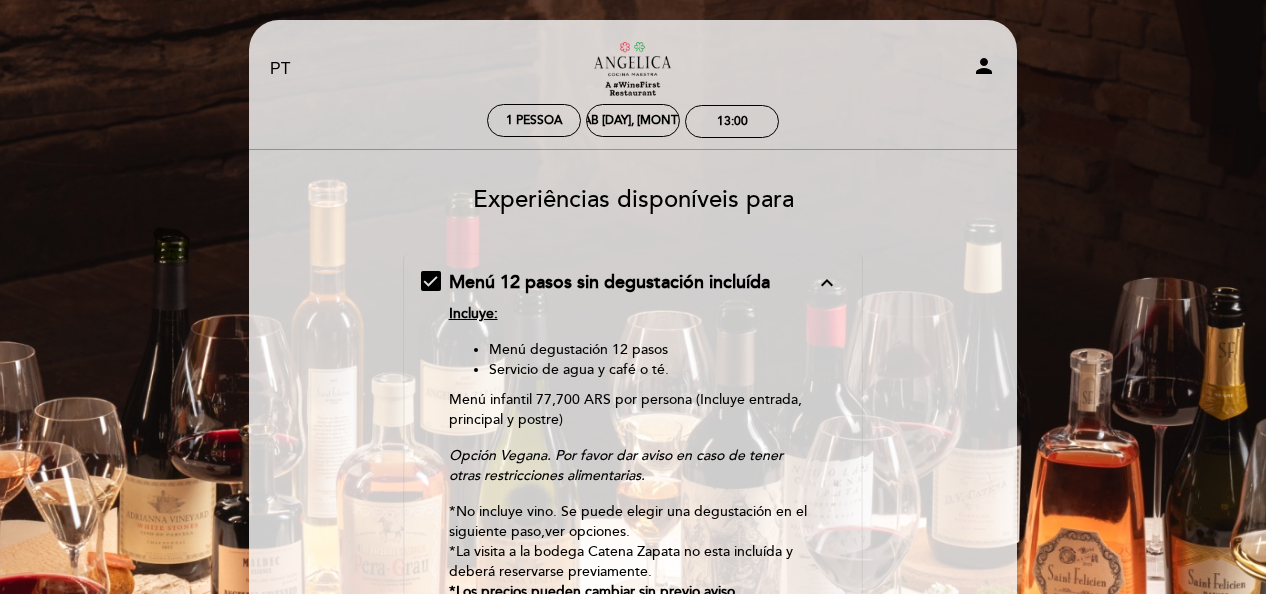 scroll, scrollTop: 0, scrollLeft: 0, axis: both 